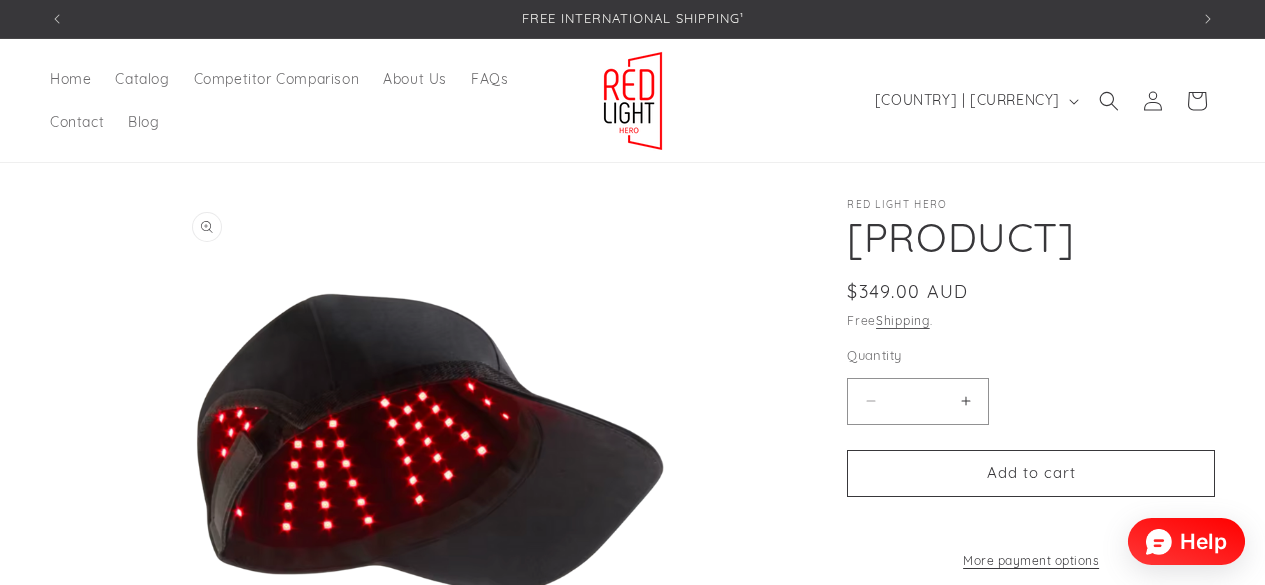 scroll, scrollTop: 400, scrollLeft: 0, axis: vertical 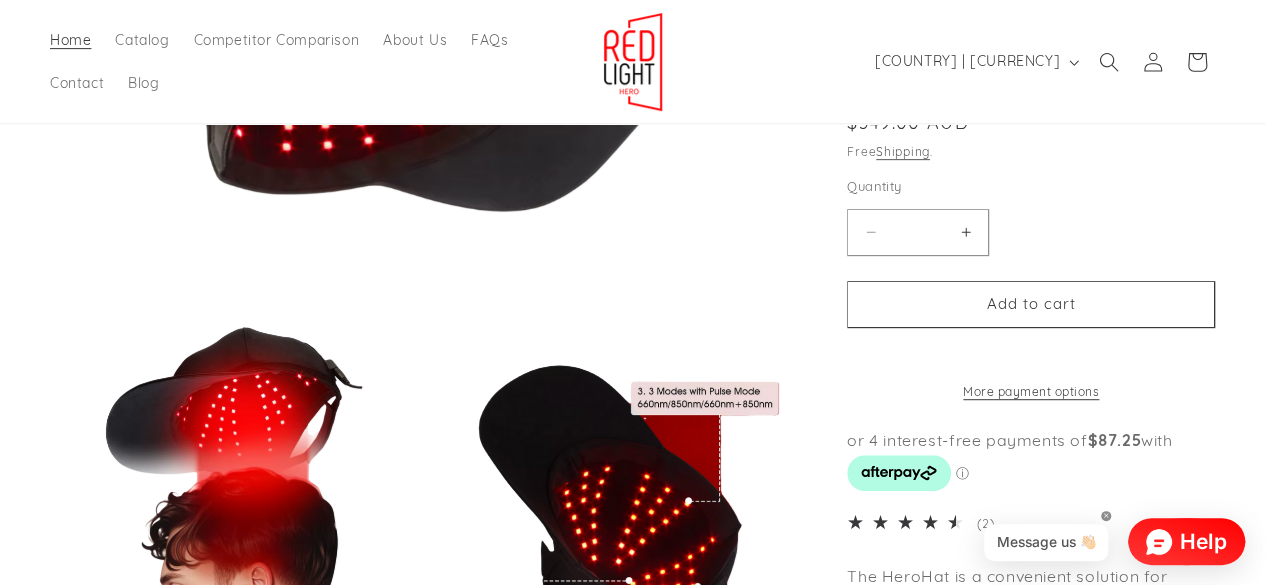 click on "Home" at bounding box center (70, 40) 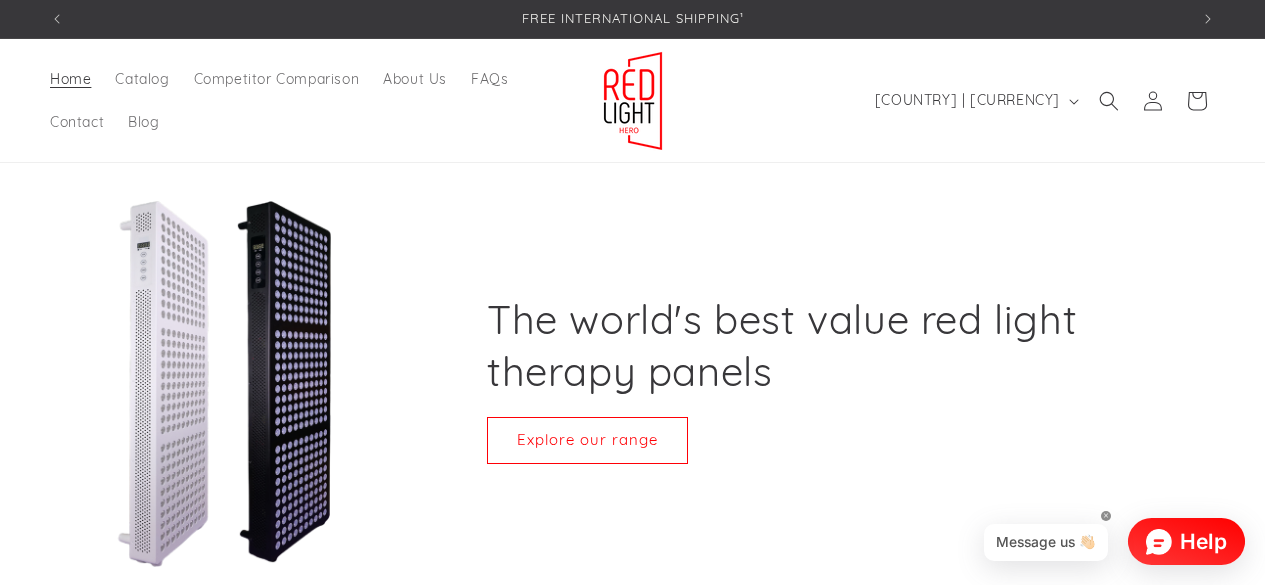 scroll, scrollTop: 0, scrollLeft: 0, axis: both 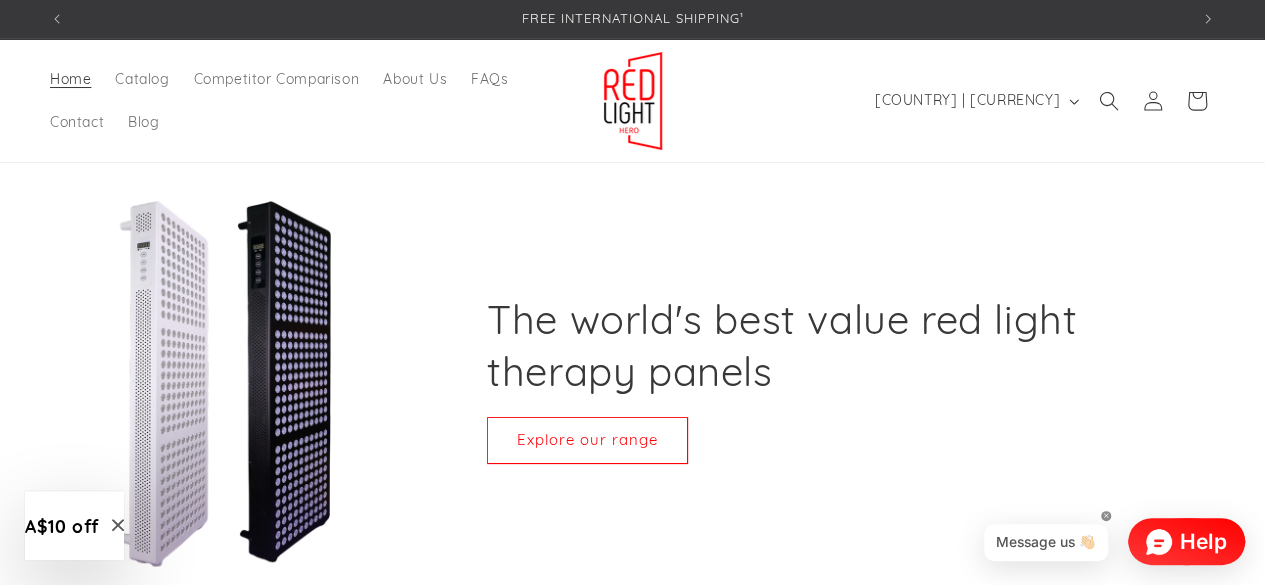 click on "The world's best value red light therapy panels
Explore our range" at bounding box center (816, 383) 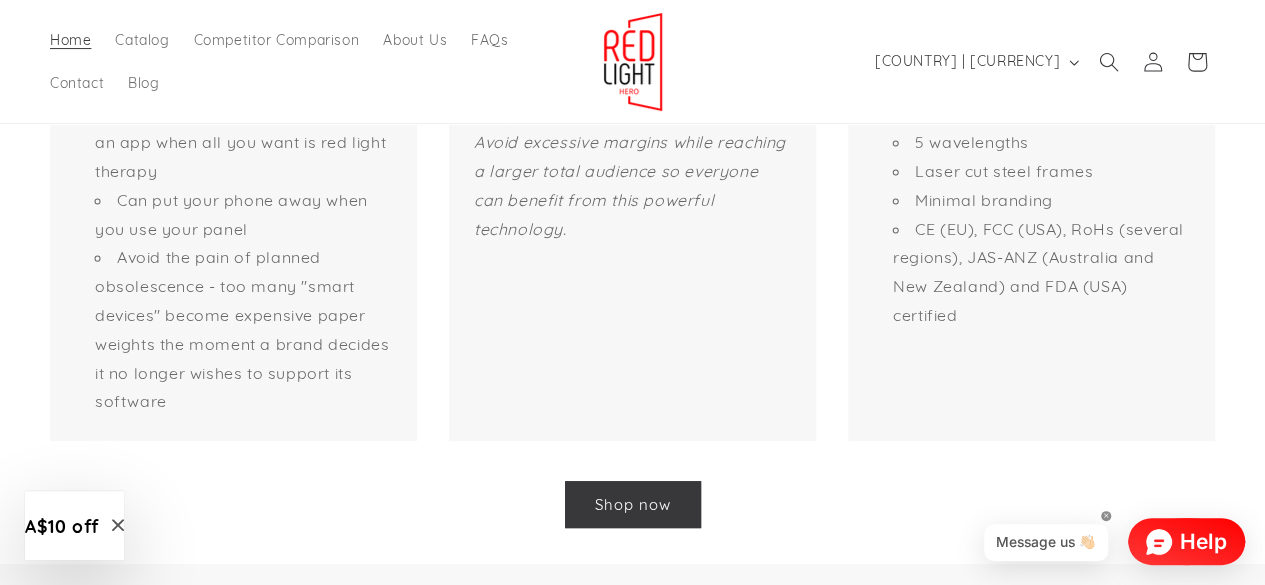 scroll, scrollTop: 0, scrollLeft: 0, axis: both 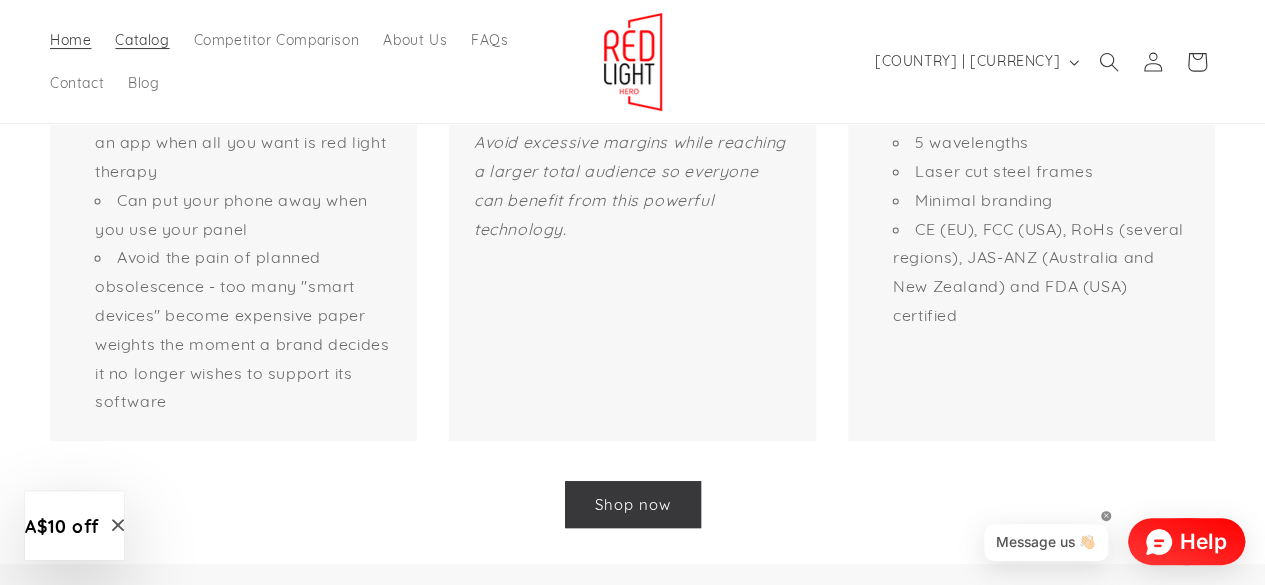 click on "Catalog" at bounding box center [142, 40] 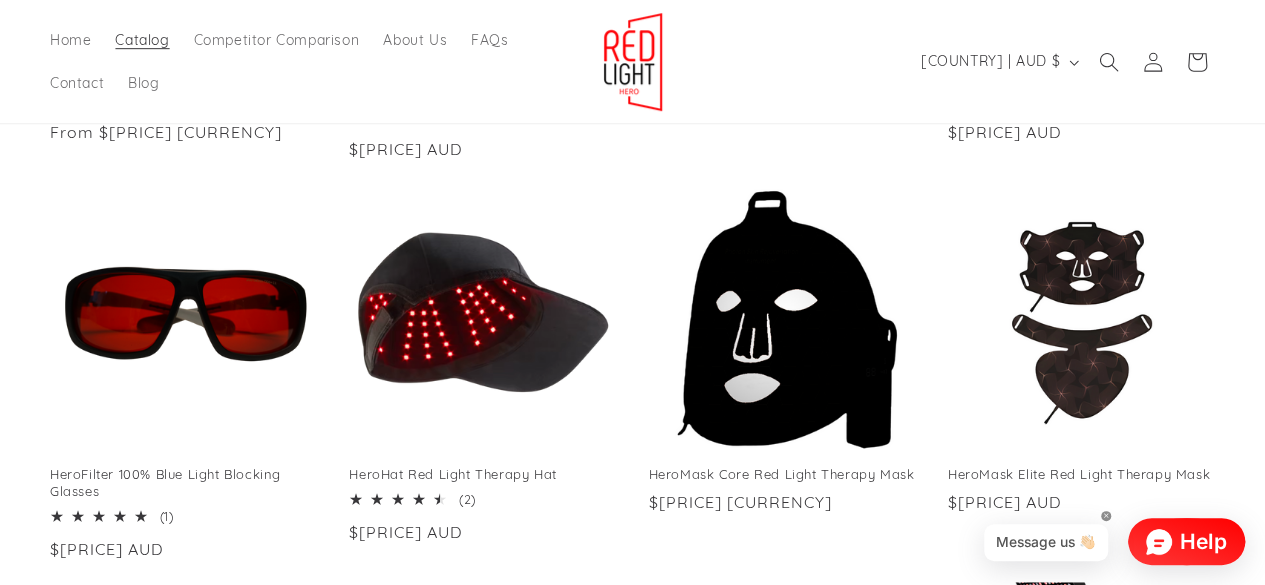 scroll, scrollTop: 600, scrollLeft: 0, axis: vertical 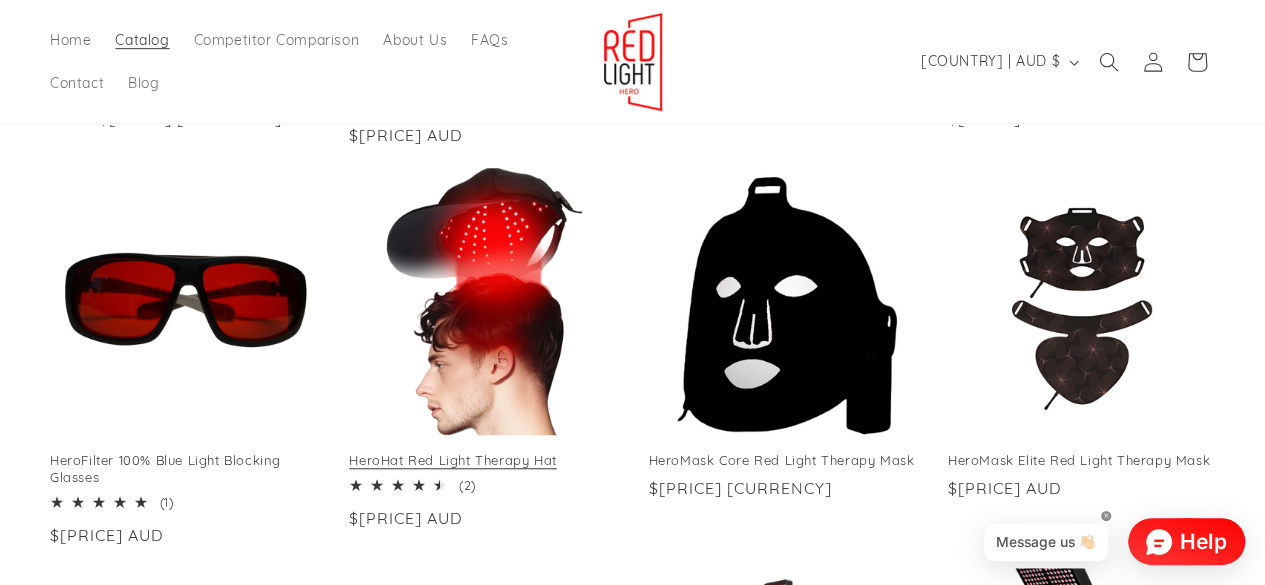 click on "HeroHat Red Light Therapy Hat" at bounding box center (482, 460) 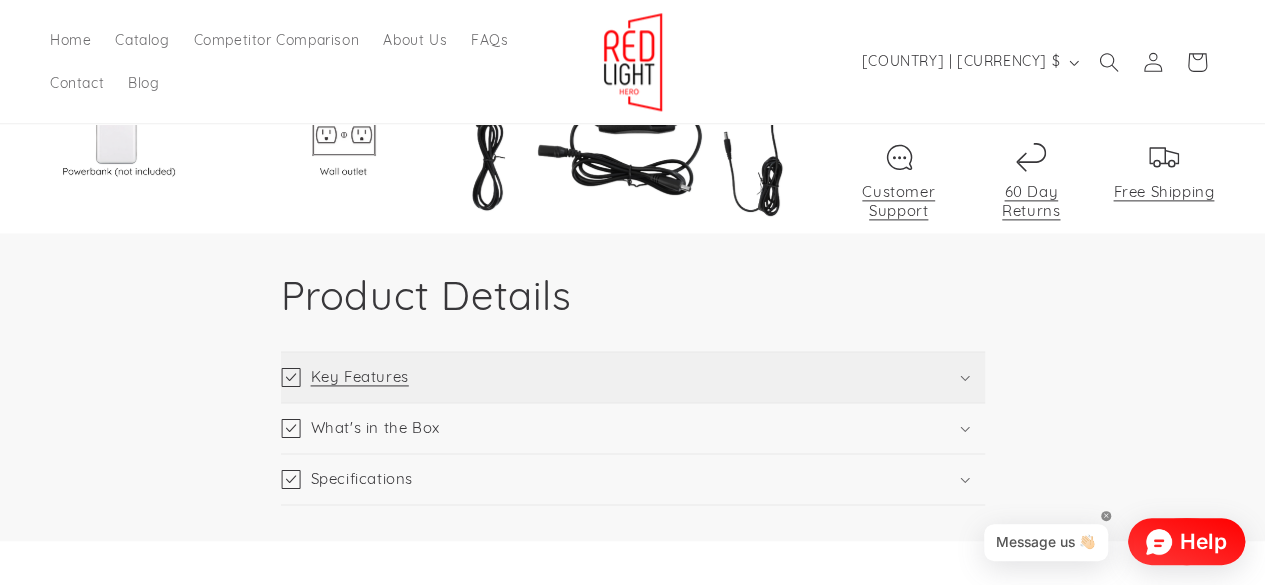 scroll, scrollTop: 1300, scrollLeft: 0, axis: vertical 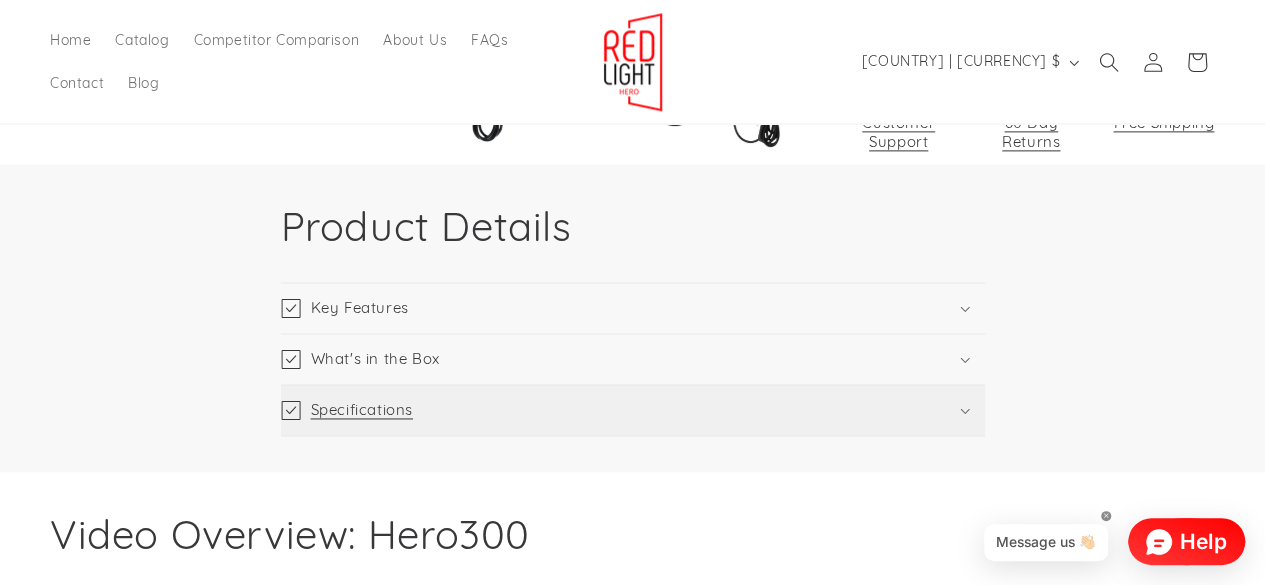 click on "Specifications" at bounding box center (362, 410) 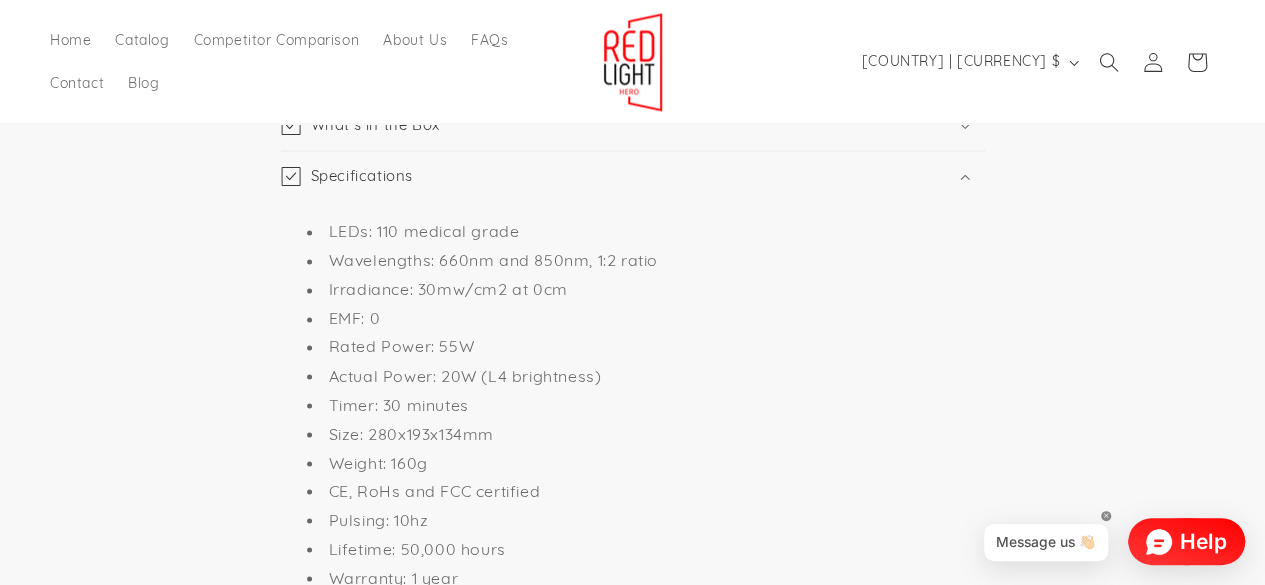scroll, scrollTop: 1600, scrollLeft: 0, axis: vertical 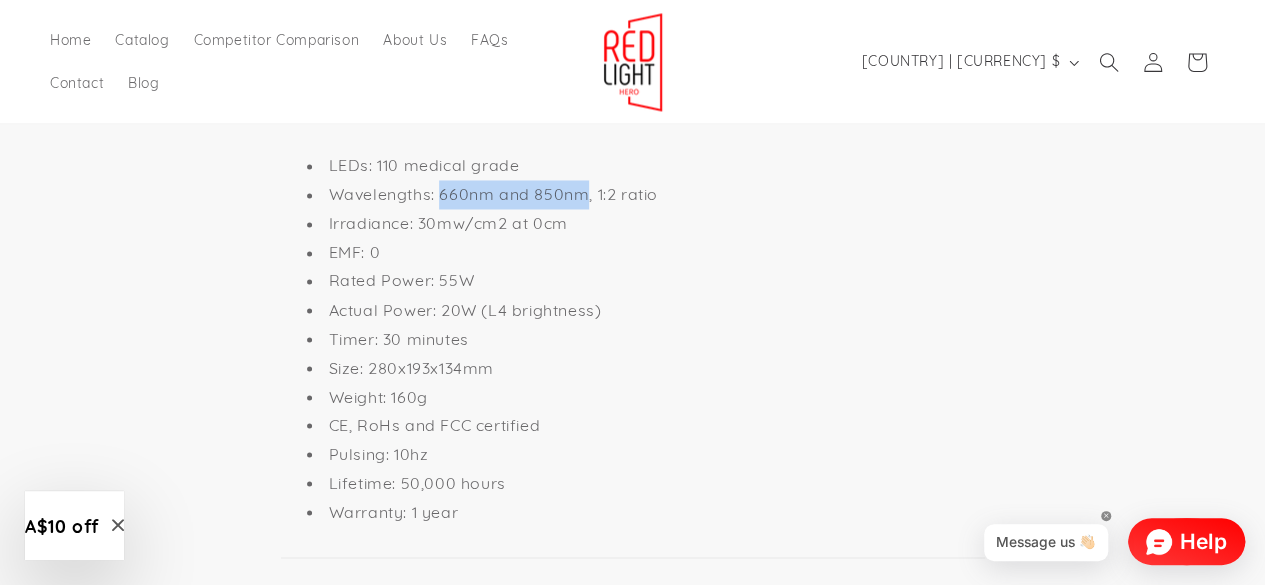 drag, startPoint x: 440, startPoint y: 194, endPoint x: 582, endPoint y: 193, distance: 142.00352 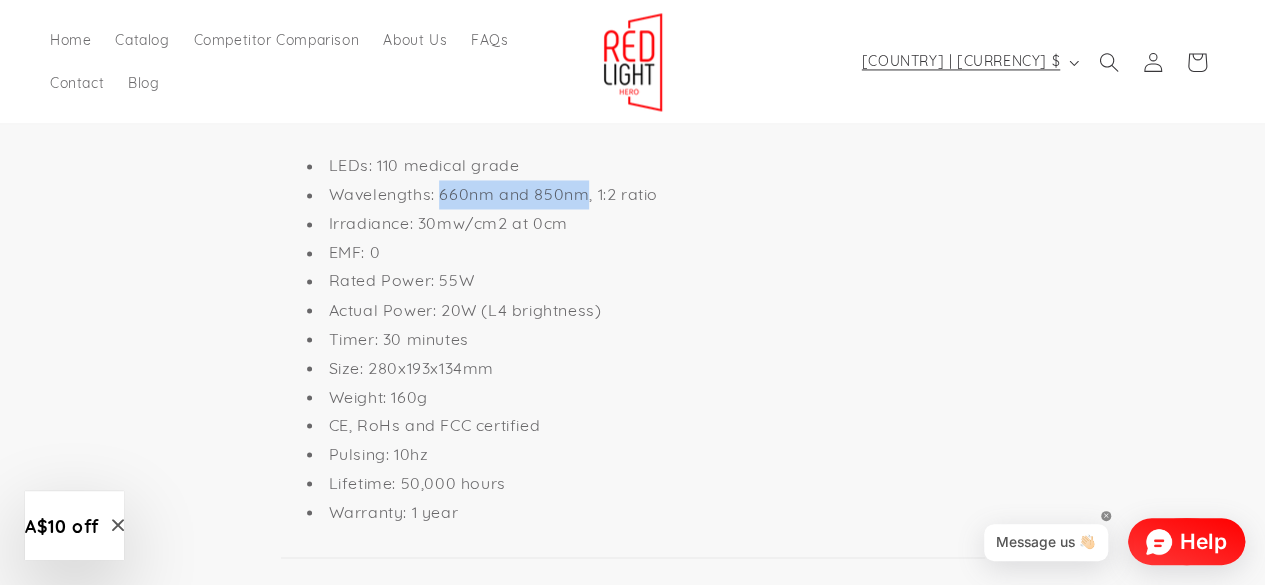 scroll, scrollTop: 0, scrollLeft: 1138, axis: horizontal 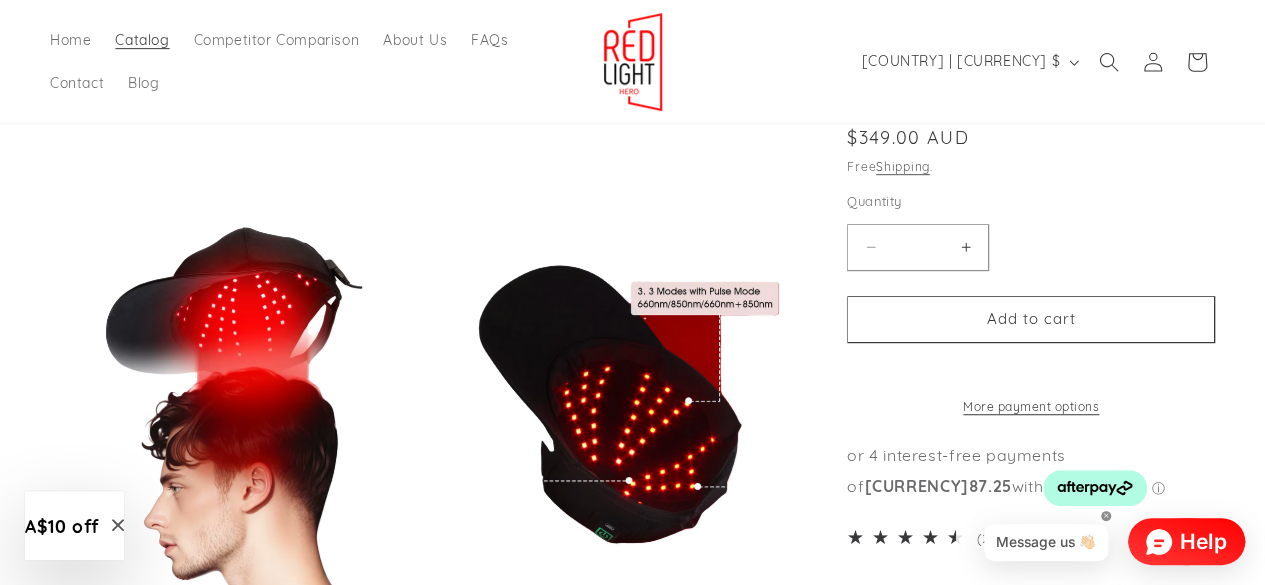 click on "Catalog" at bounding box center [142, 40] 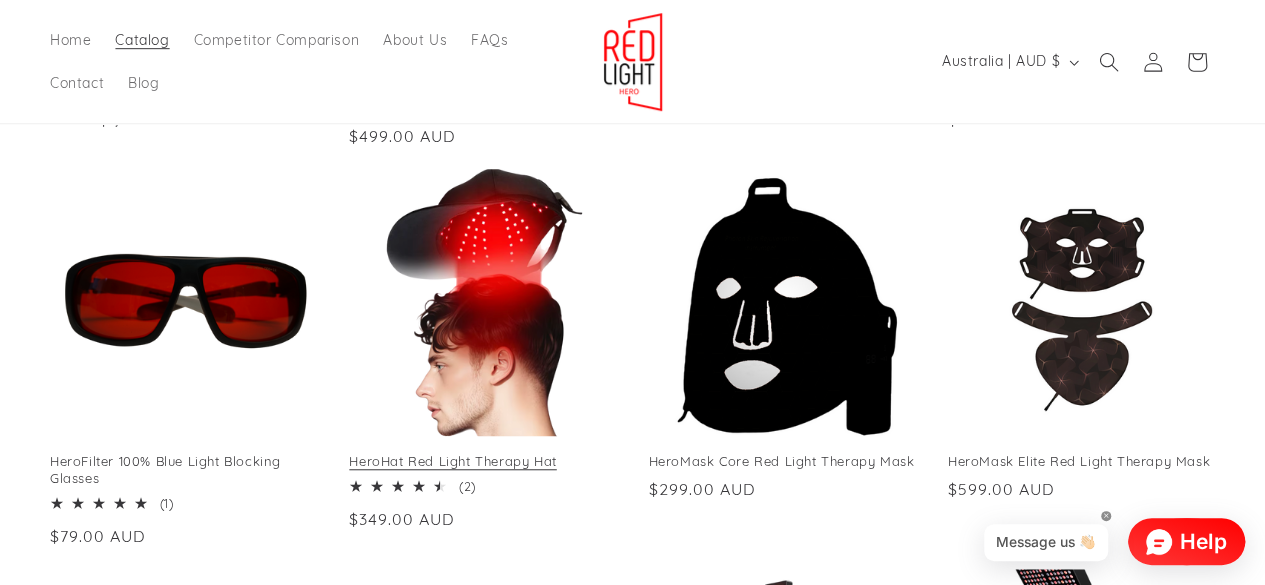 scroll, scrollTop: 600, scrollLeft: 0, axis: vertical 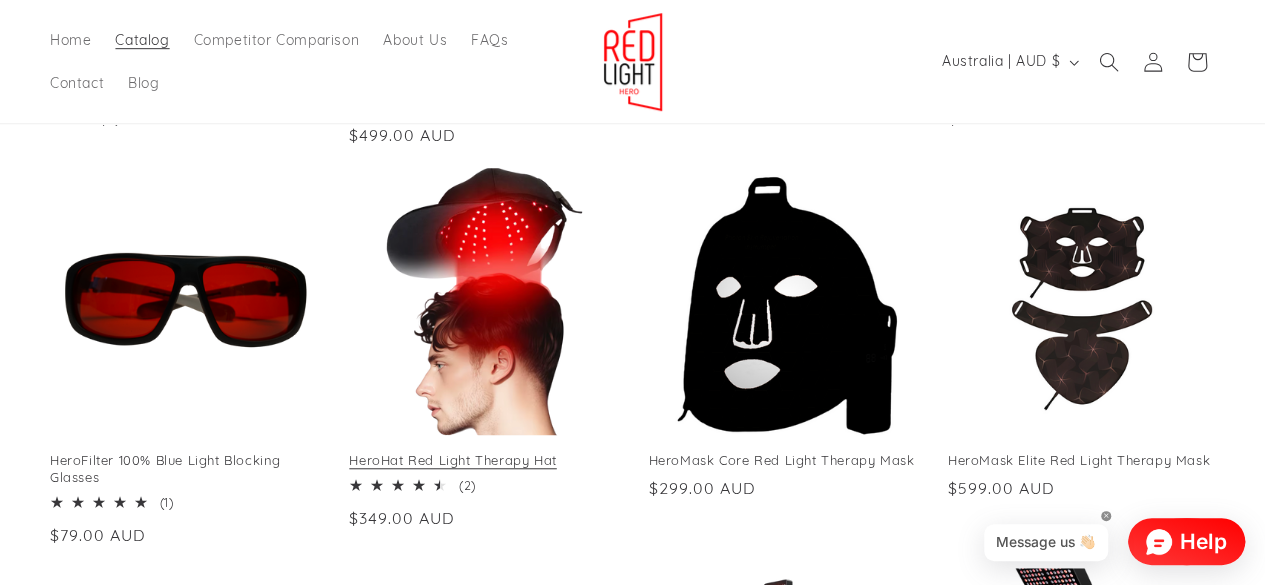 click on "HeroHat Red Light Therapy Hat" at bounding box center (482, 460) 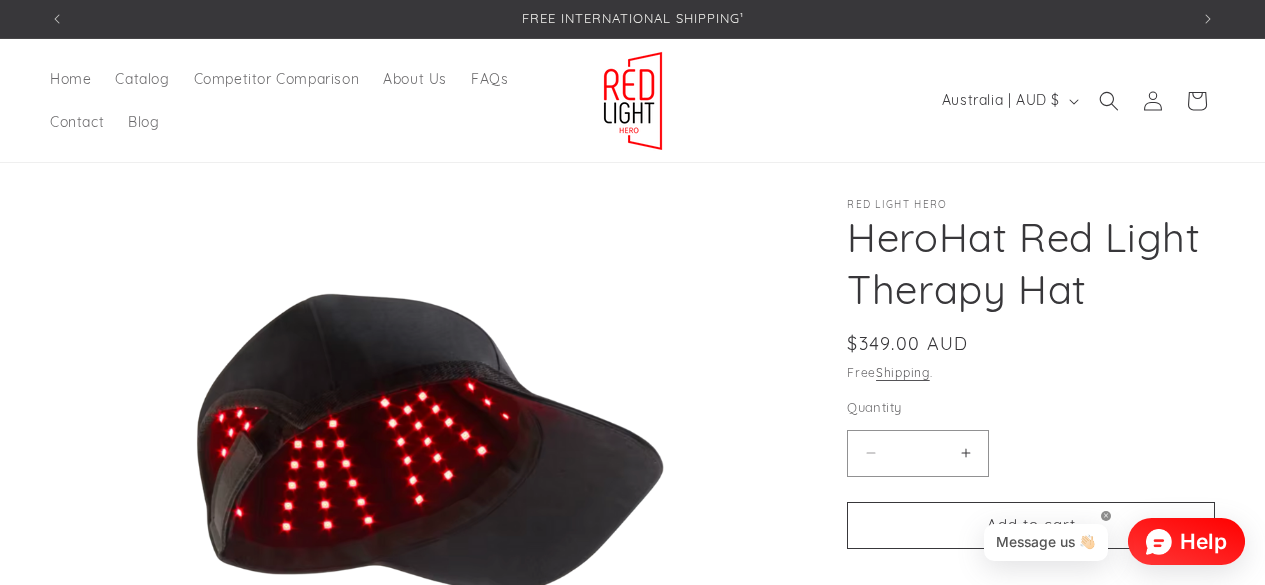 scroll, scrollTop: 0, scrollLeft: 0, axis: both 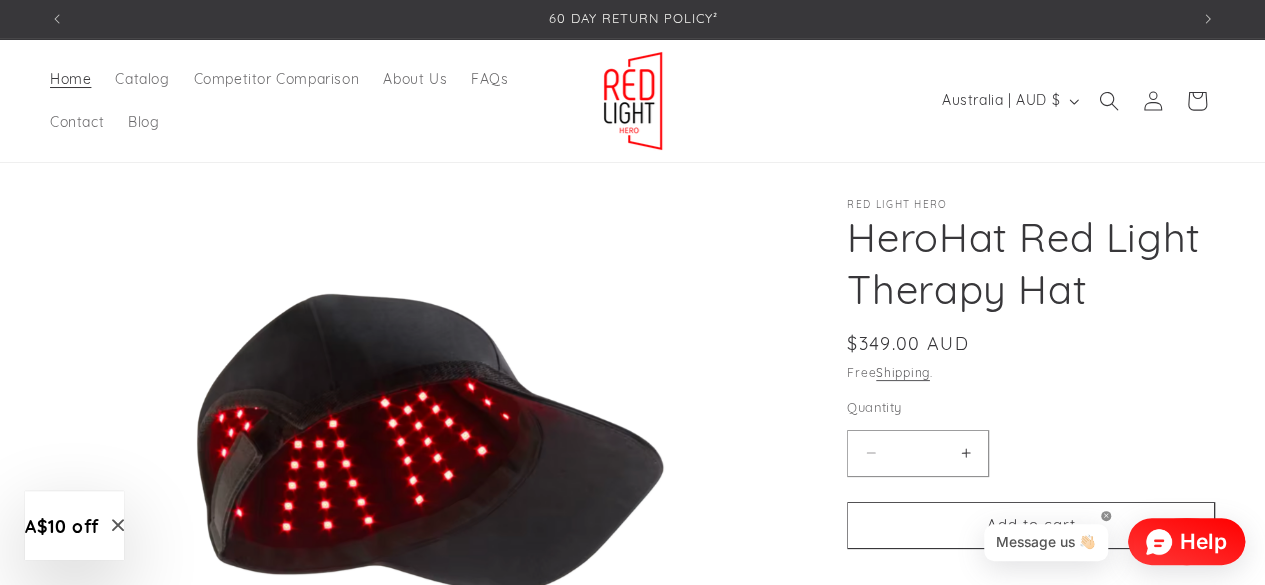 click on "Home" at bounding box center [70, 79] 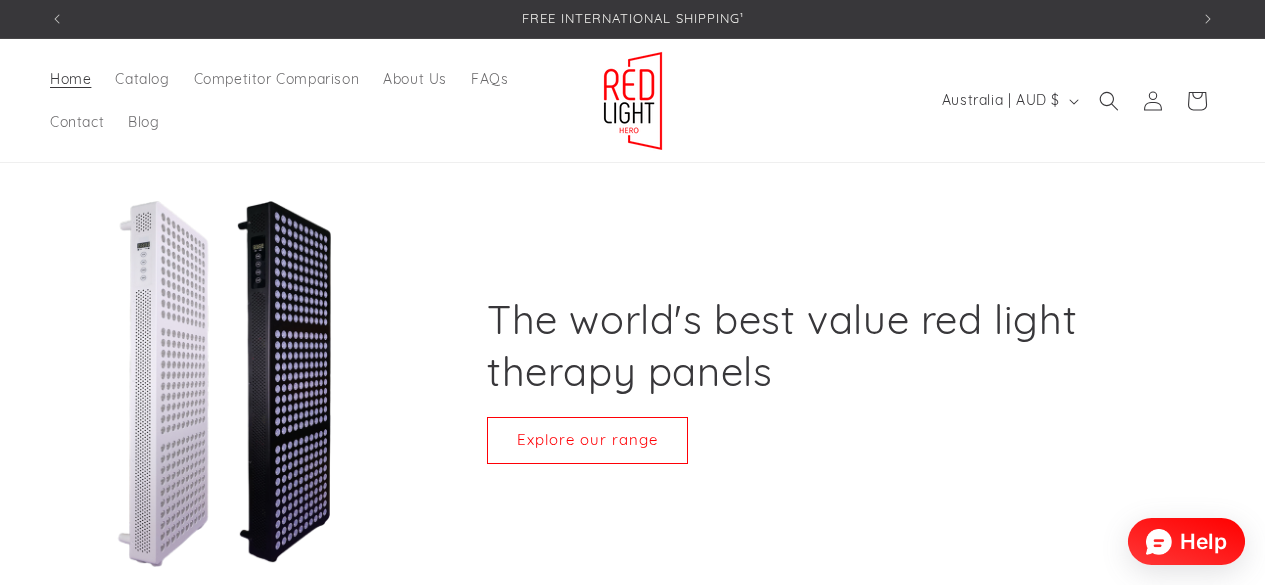 scroll, scrollTop: 0, scrollLeft: 0, axis: both 